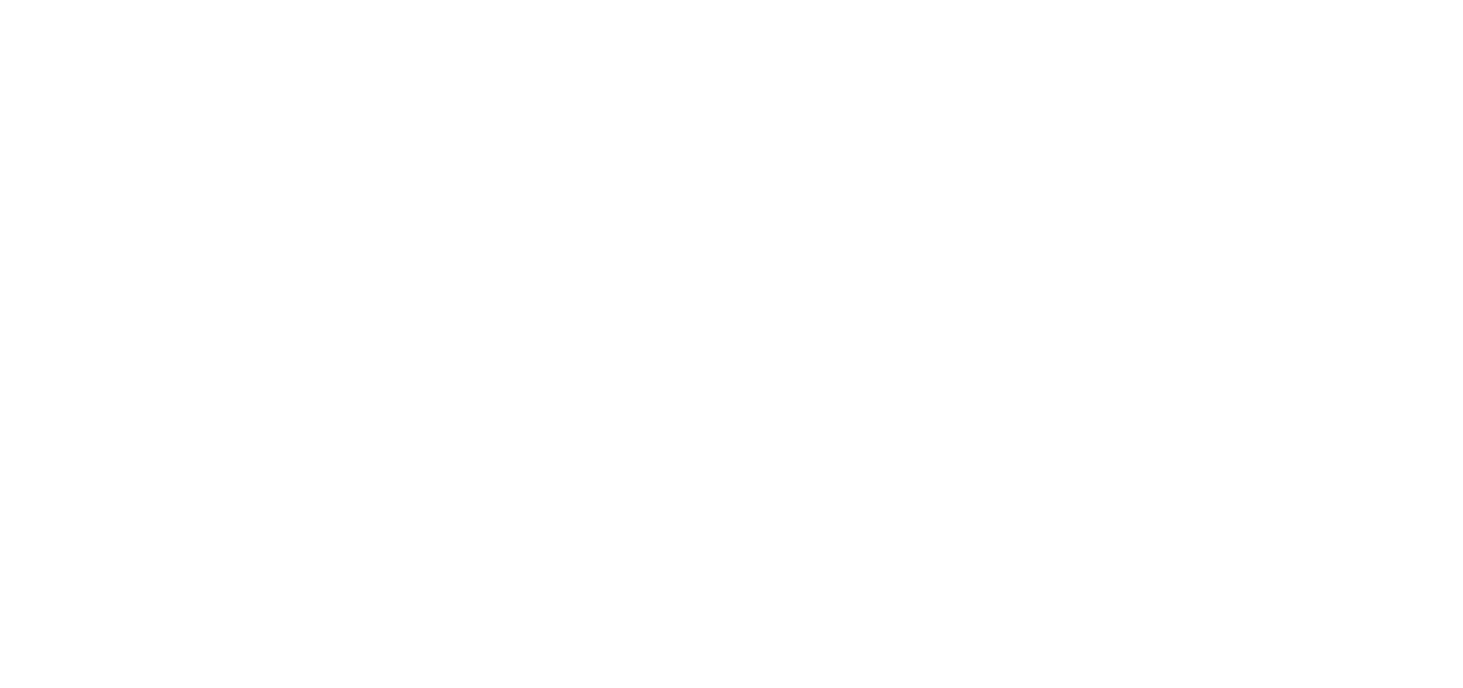scroll, scrollTop: 0, scrollLeft: 0, axis: both 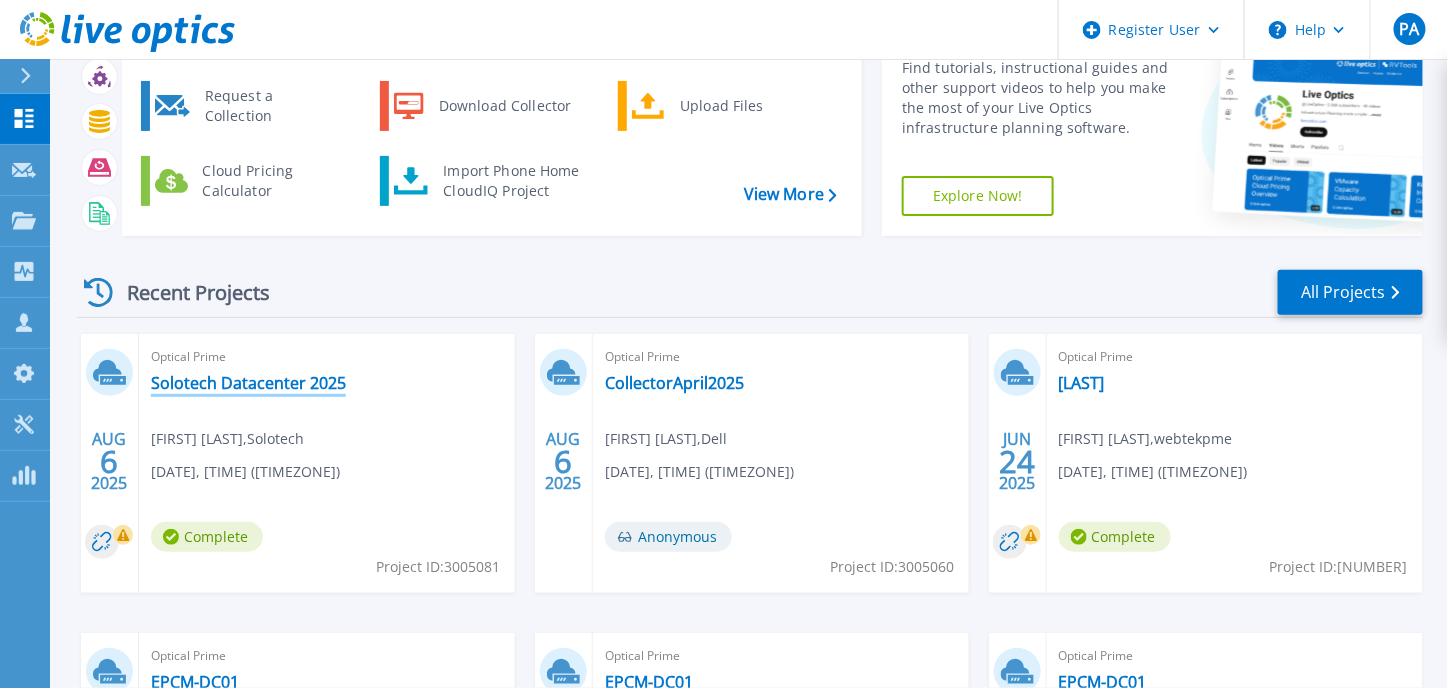 click on "Solotech Datacenter 2025" at bounding box center (248, 383) 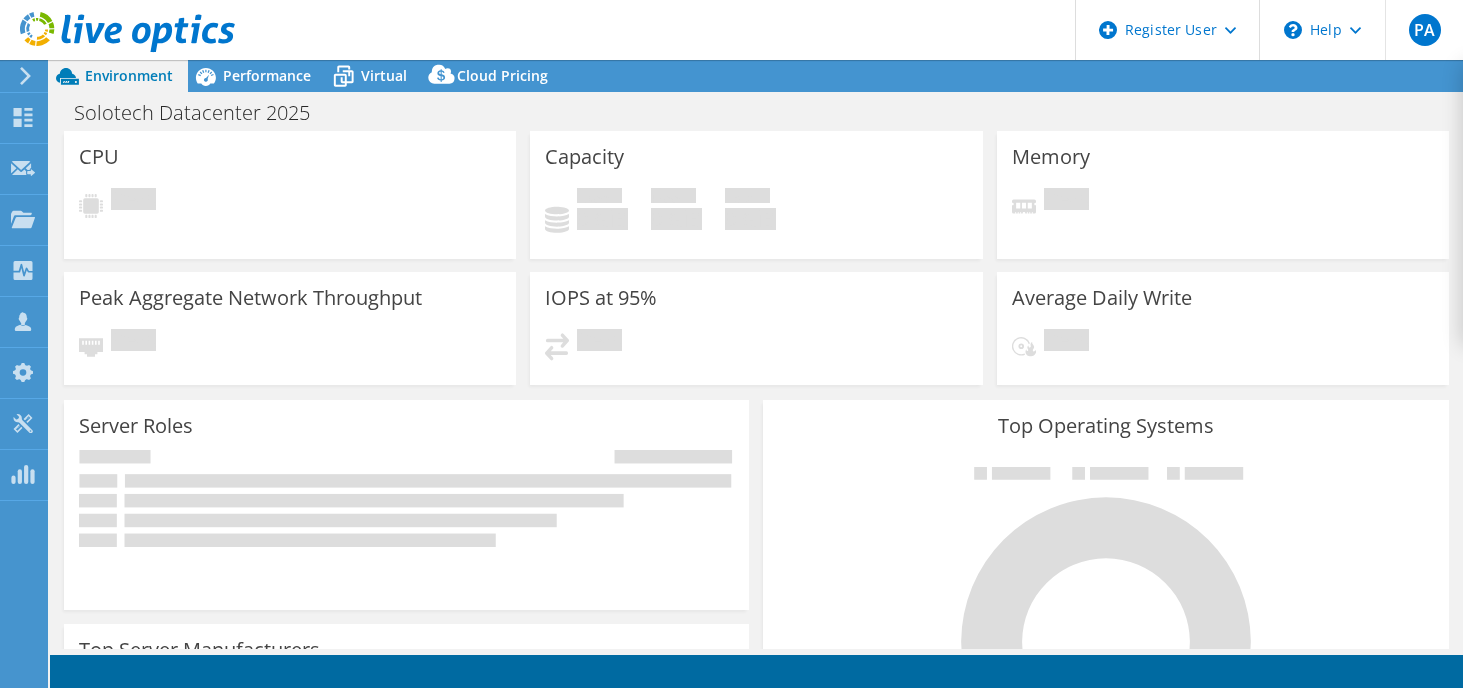 scroll, scrollTop: 0, scrollLeft: 0, axis: both 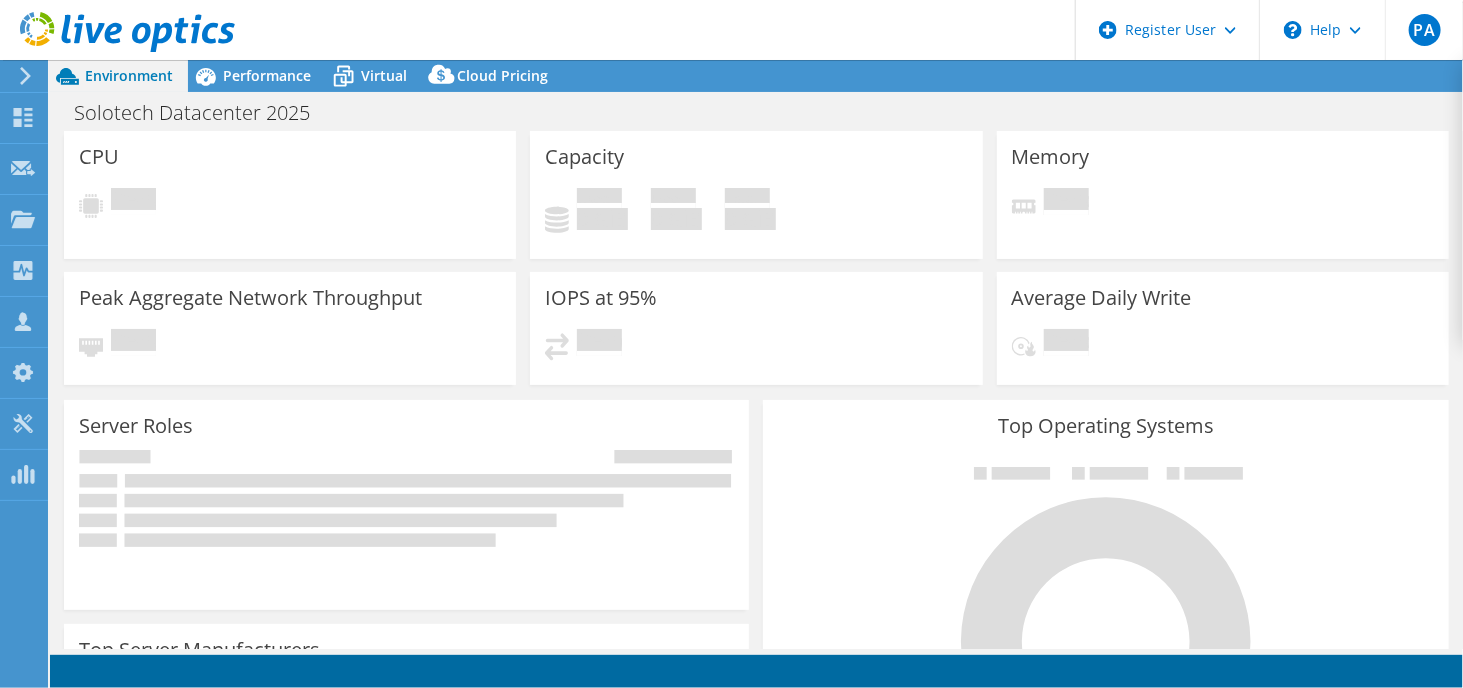 select on "USD" 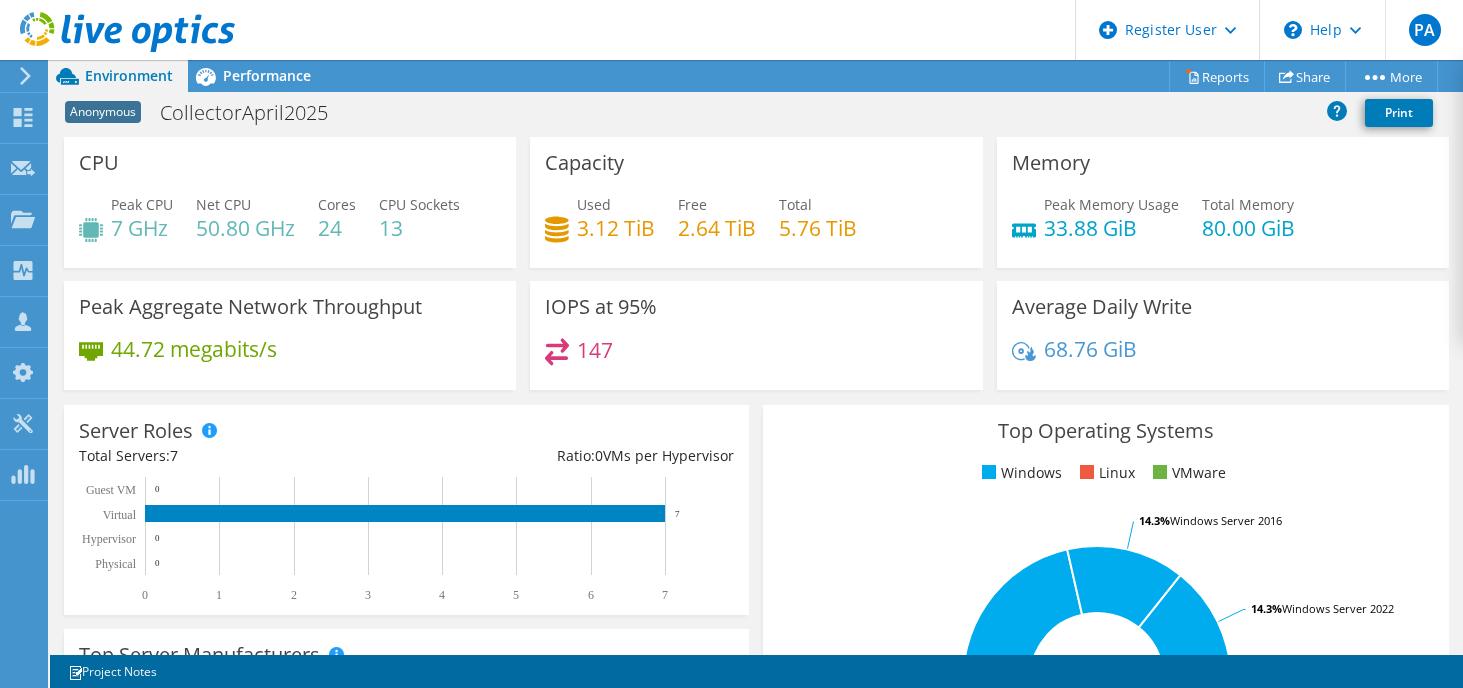 scroll, scrollTop: 0, scrollLeft: 0, axis: both 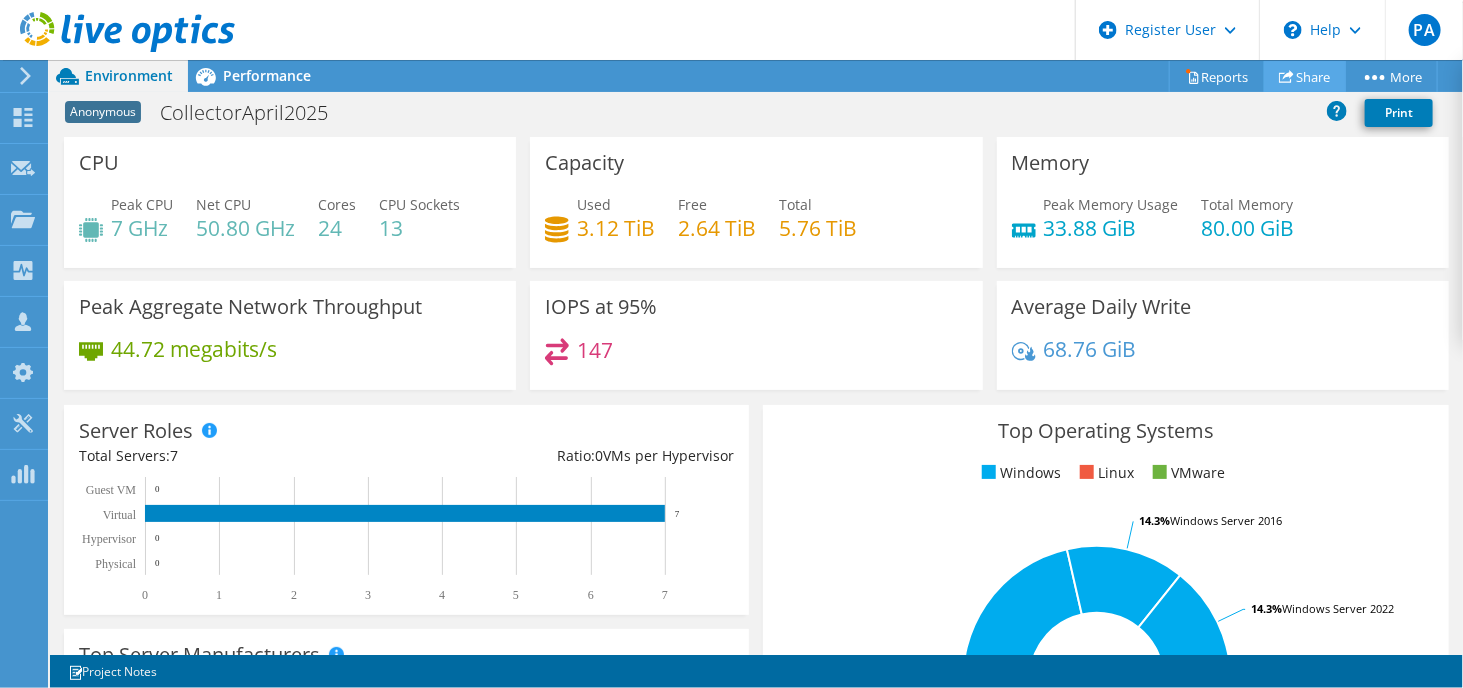 click on "Share" at bounding box center (1305, 76) 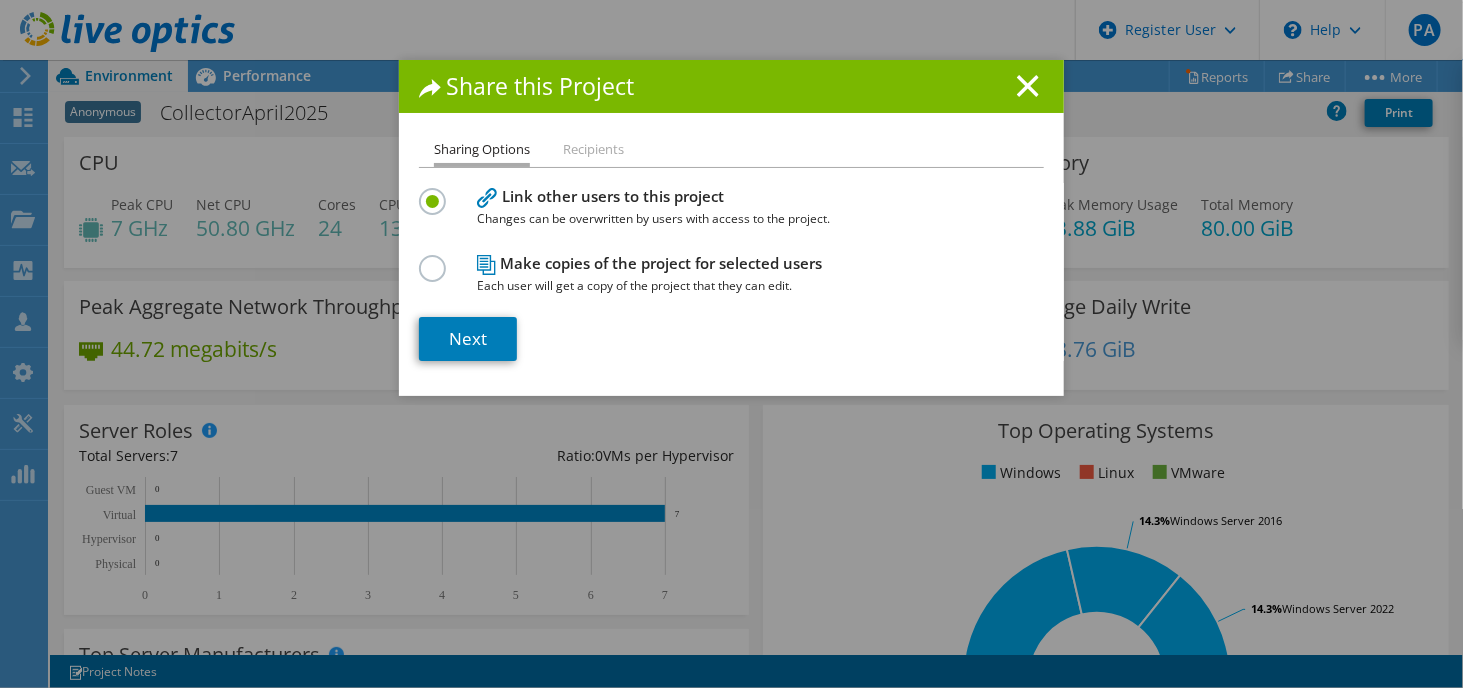 click at bounding box center [436, 257] 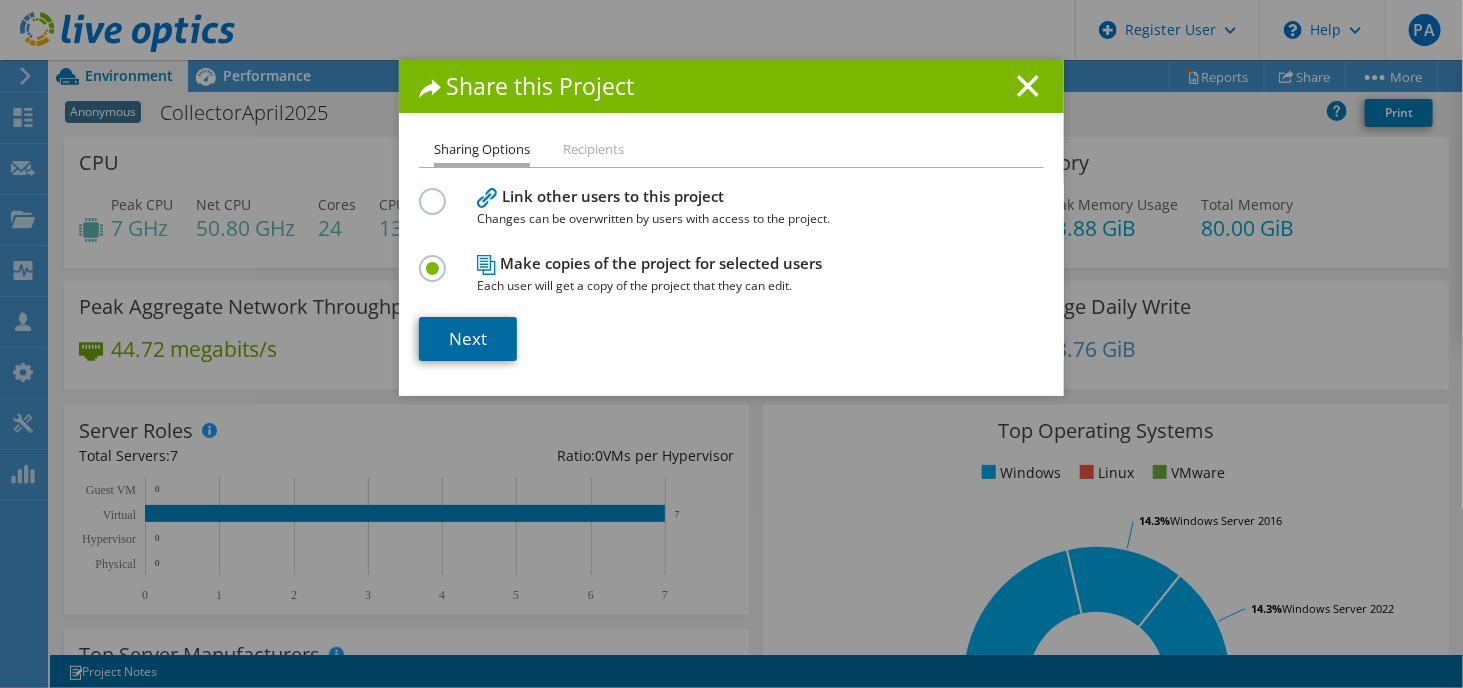 click on "Next" at bounding box center [468, 339] 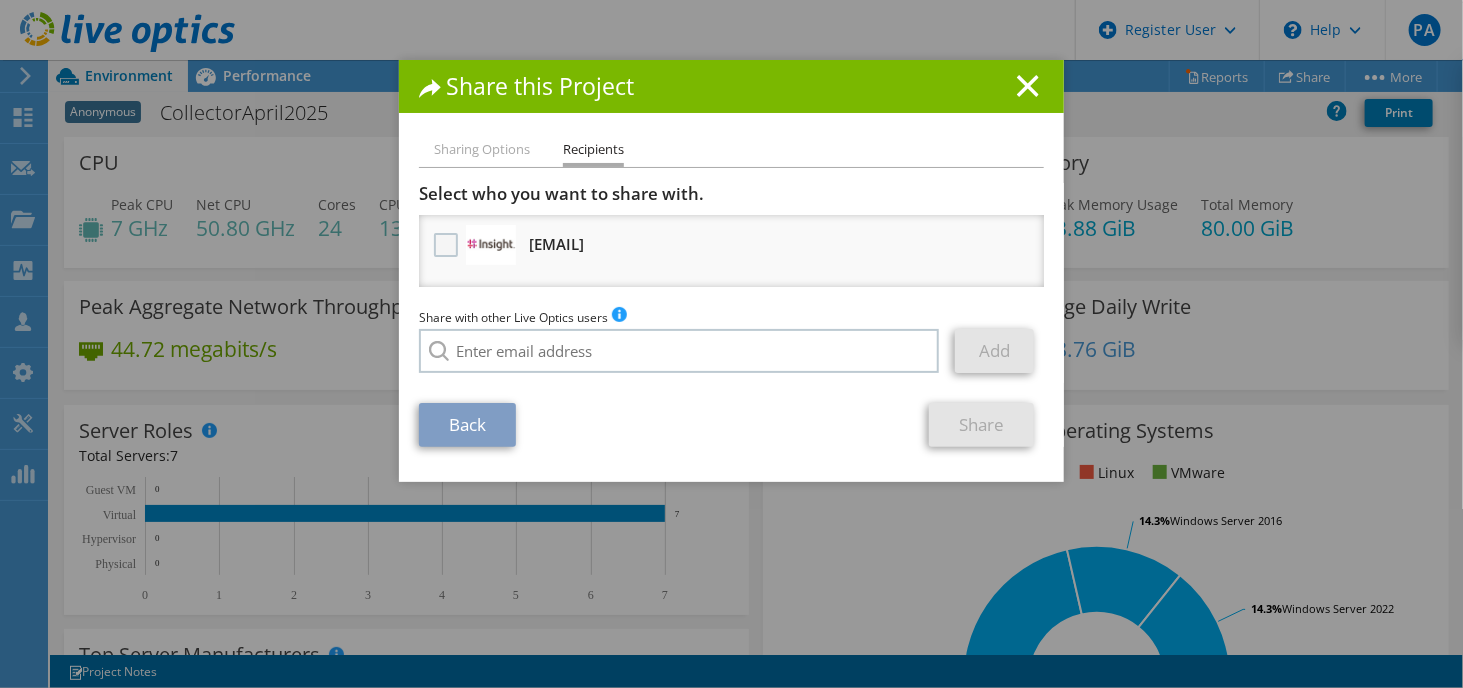 click at bounding box center [448, 245] 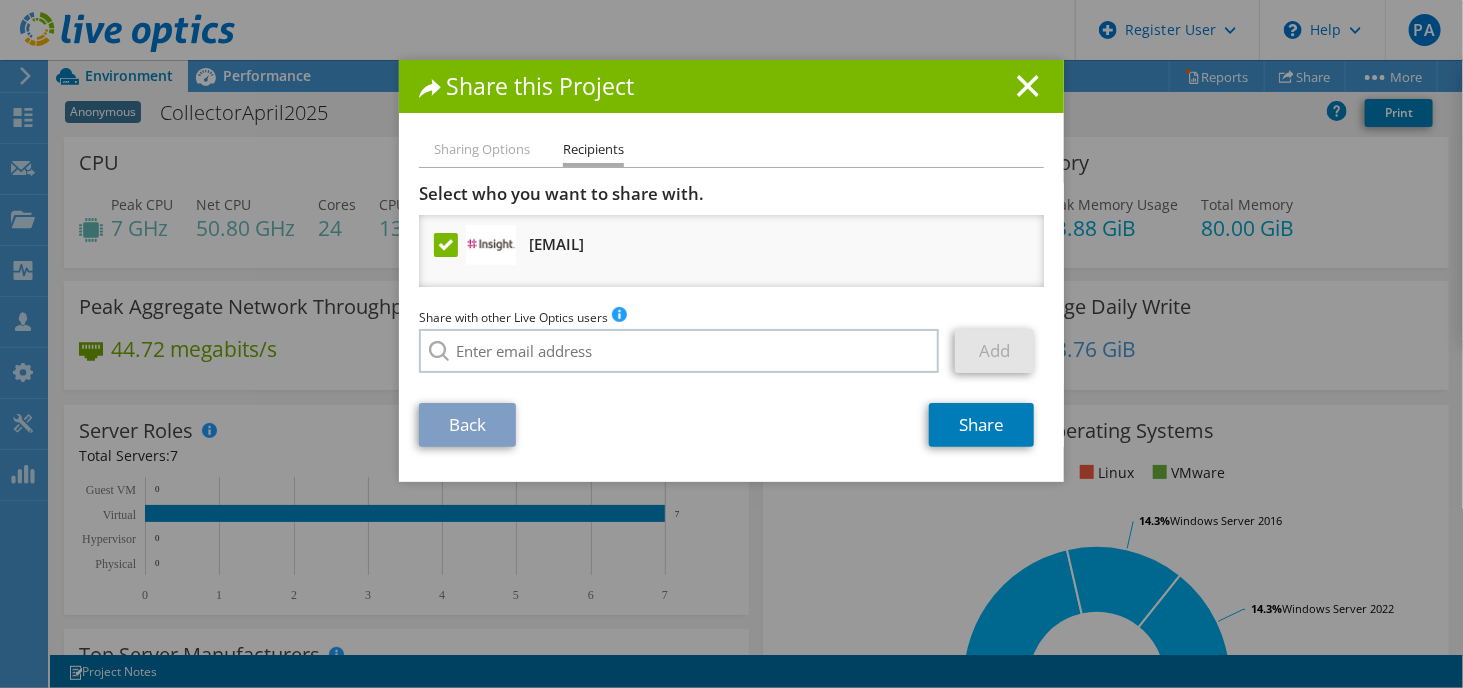 click on "Sharing Options" at bounding box center [482, 150] 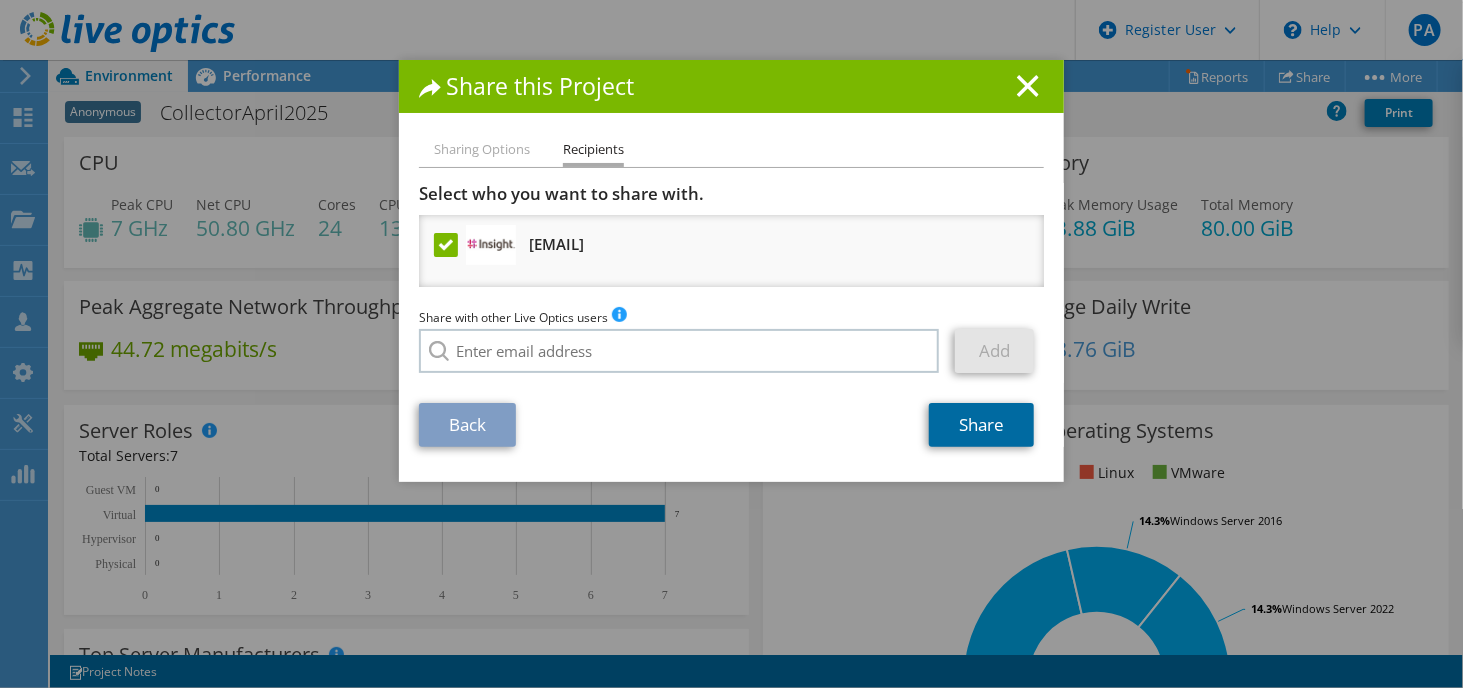 click on "Share" at bounding box center [981, 425] 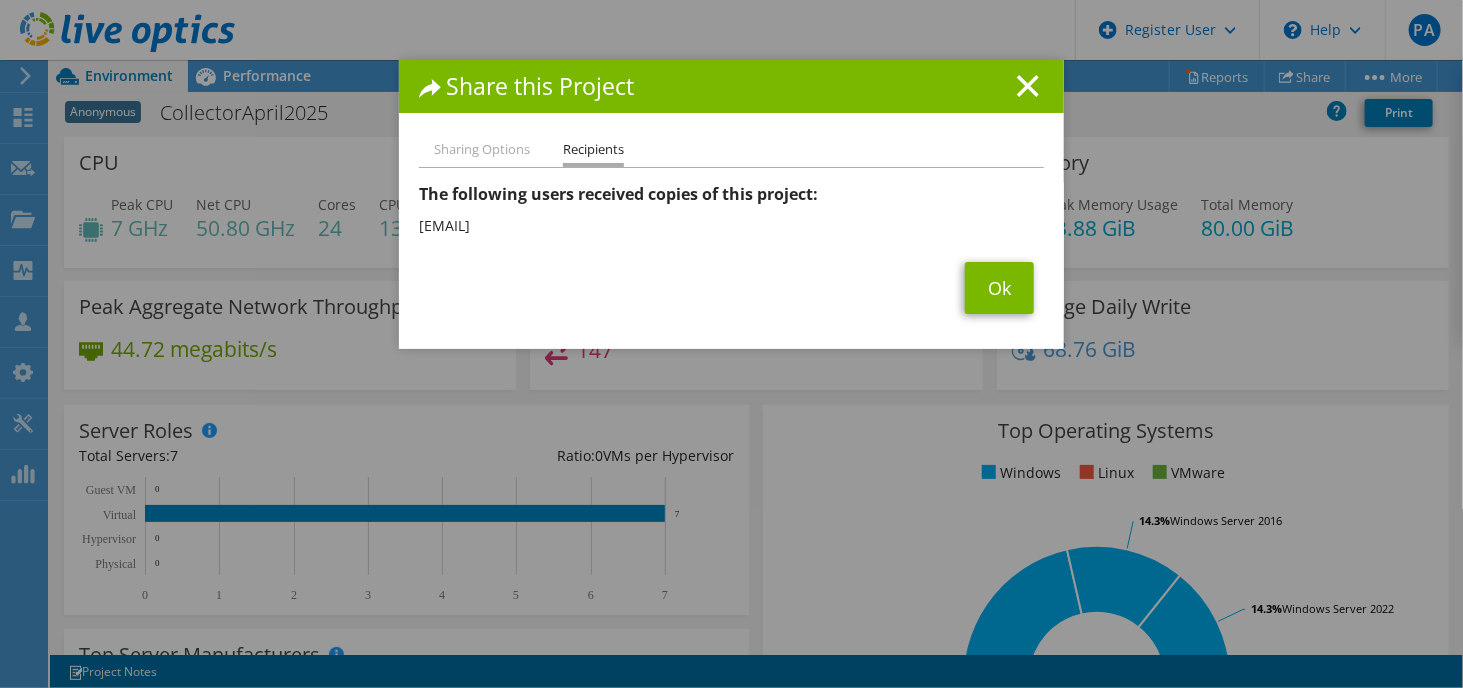 click on "Sharing Options" at bounding box center (482, 150) 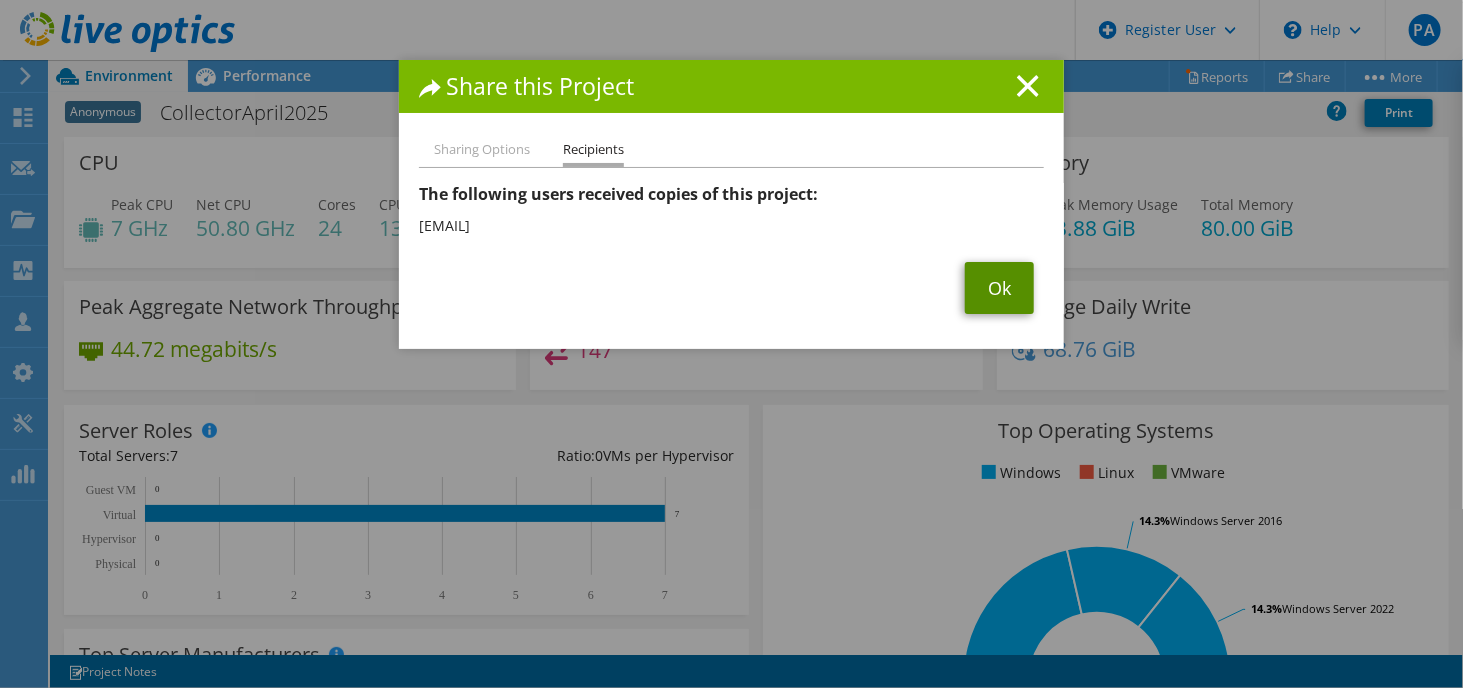 click on "Ok" at bounding box center (999, 288) 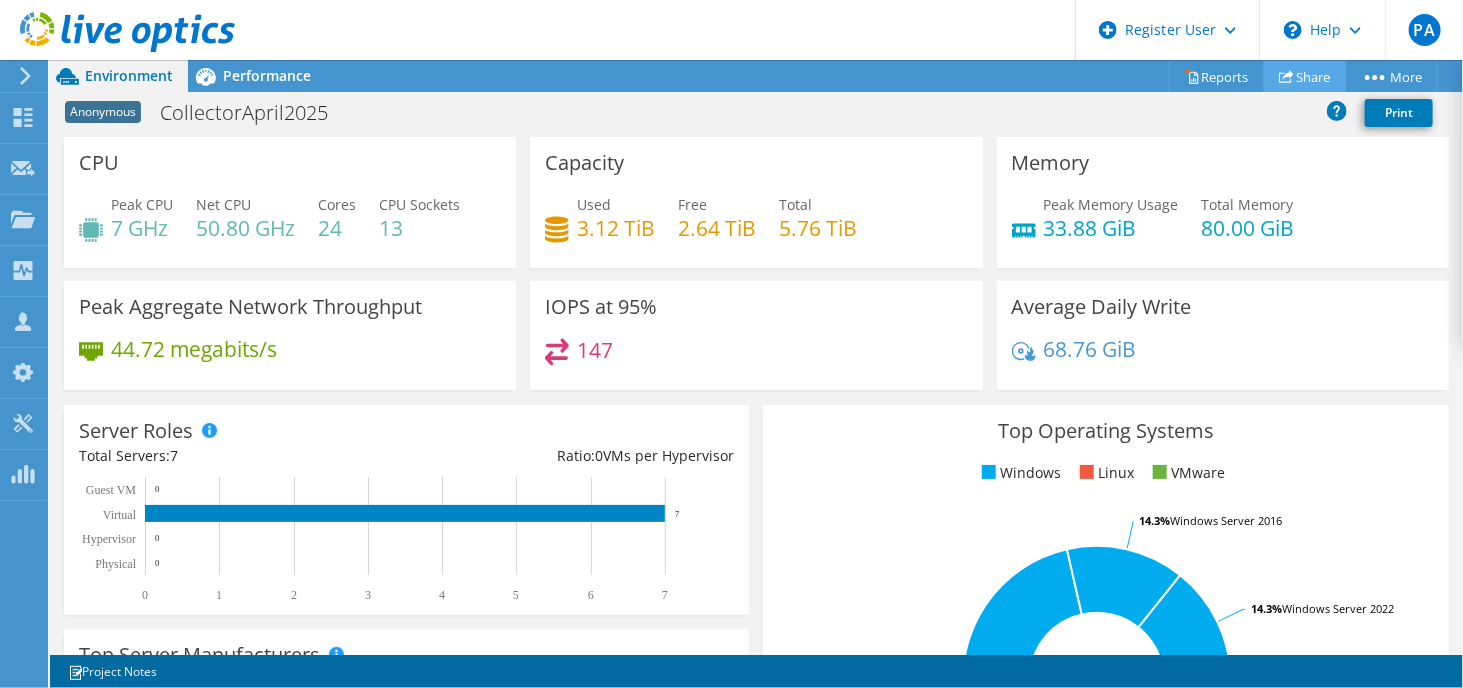 click on "Share" at bounding box center [1305, 76] 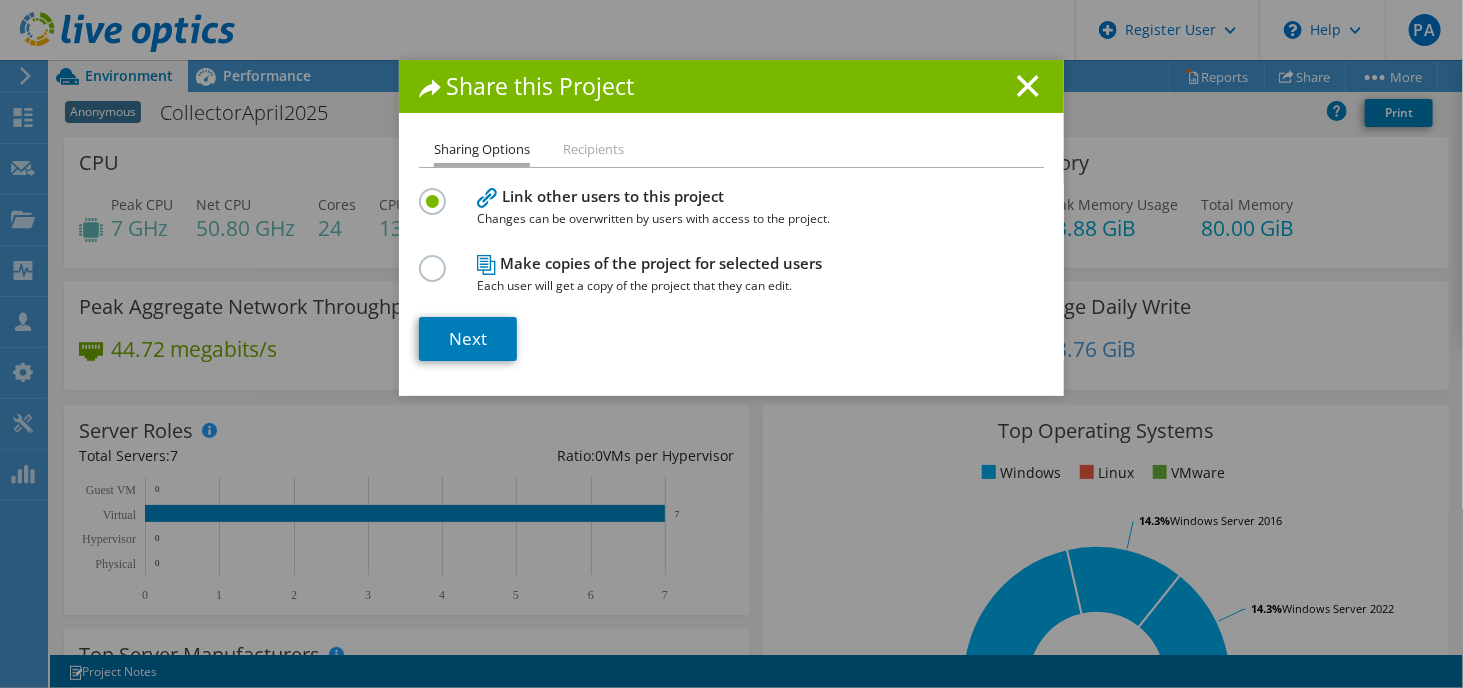 click at bounding box center (436, 257) 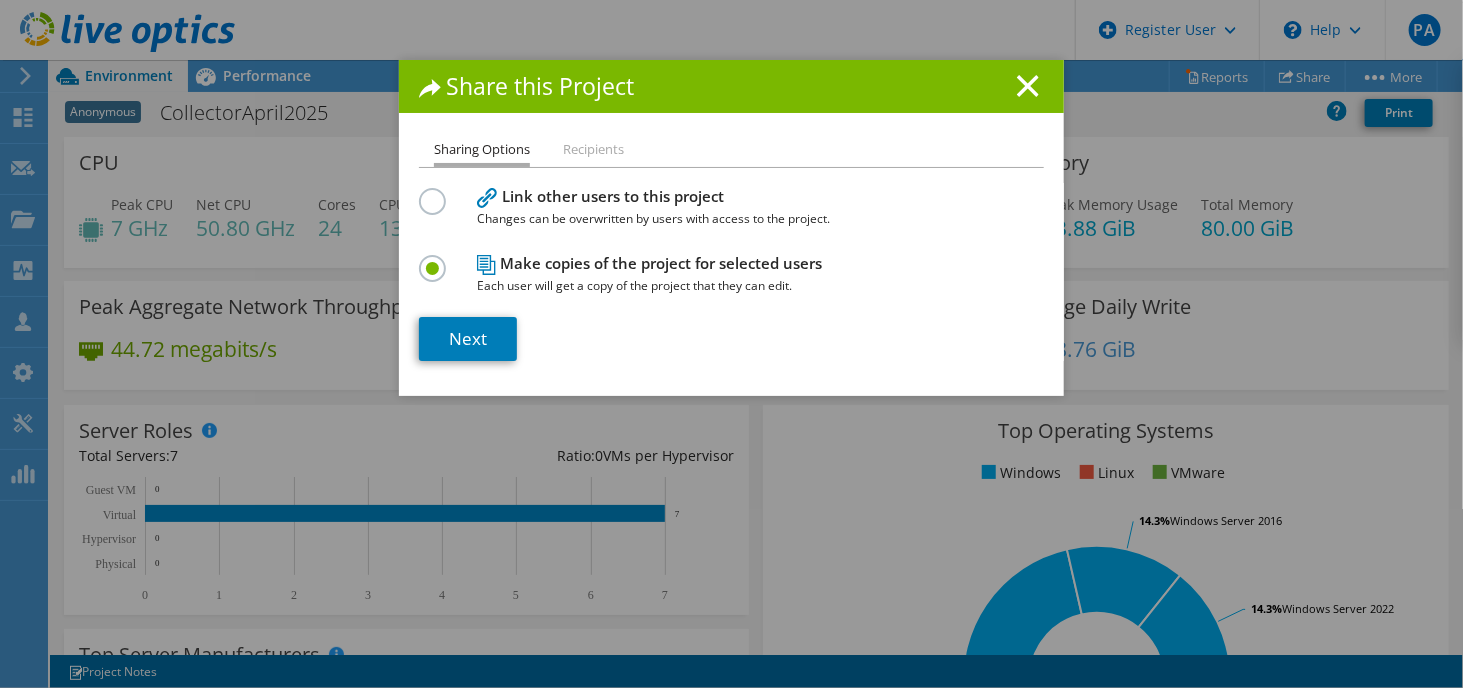 click at bounding box center [436, 190] 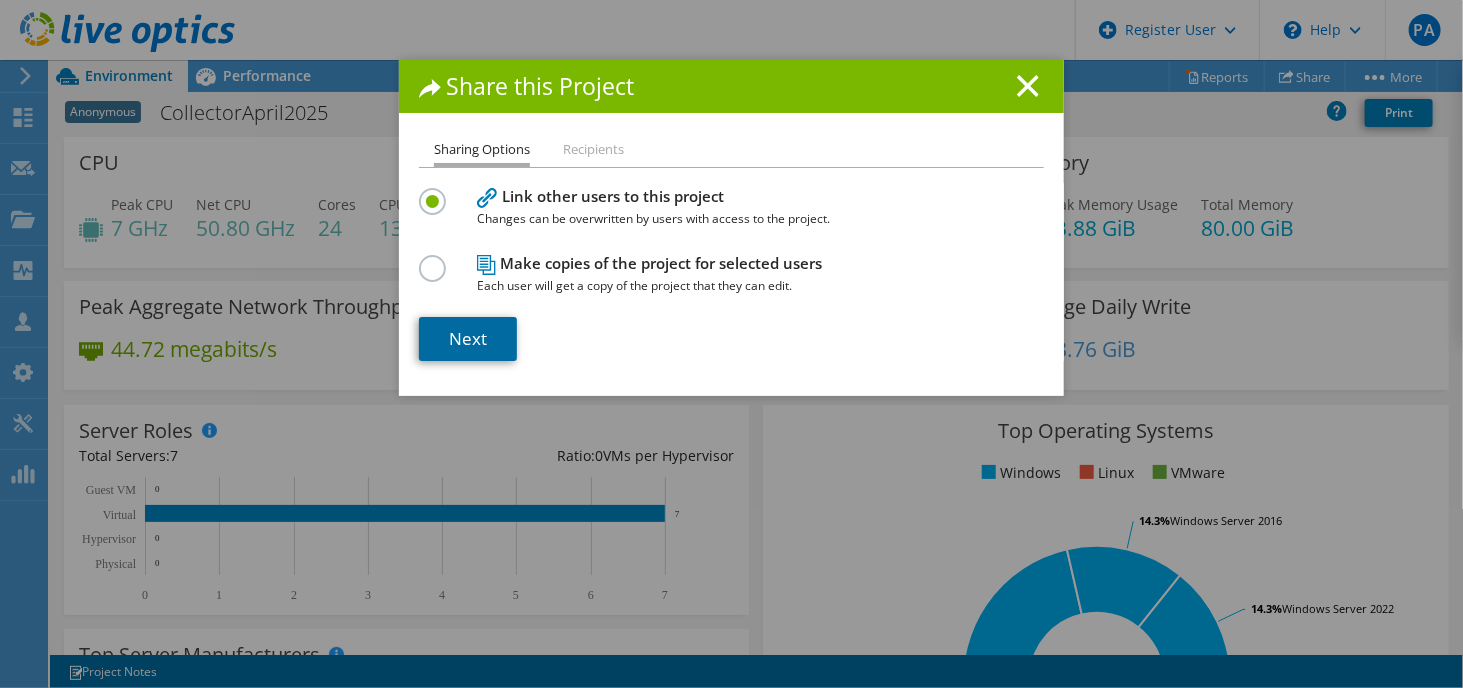 click on "Next" at bounding box center (468, 339) 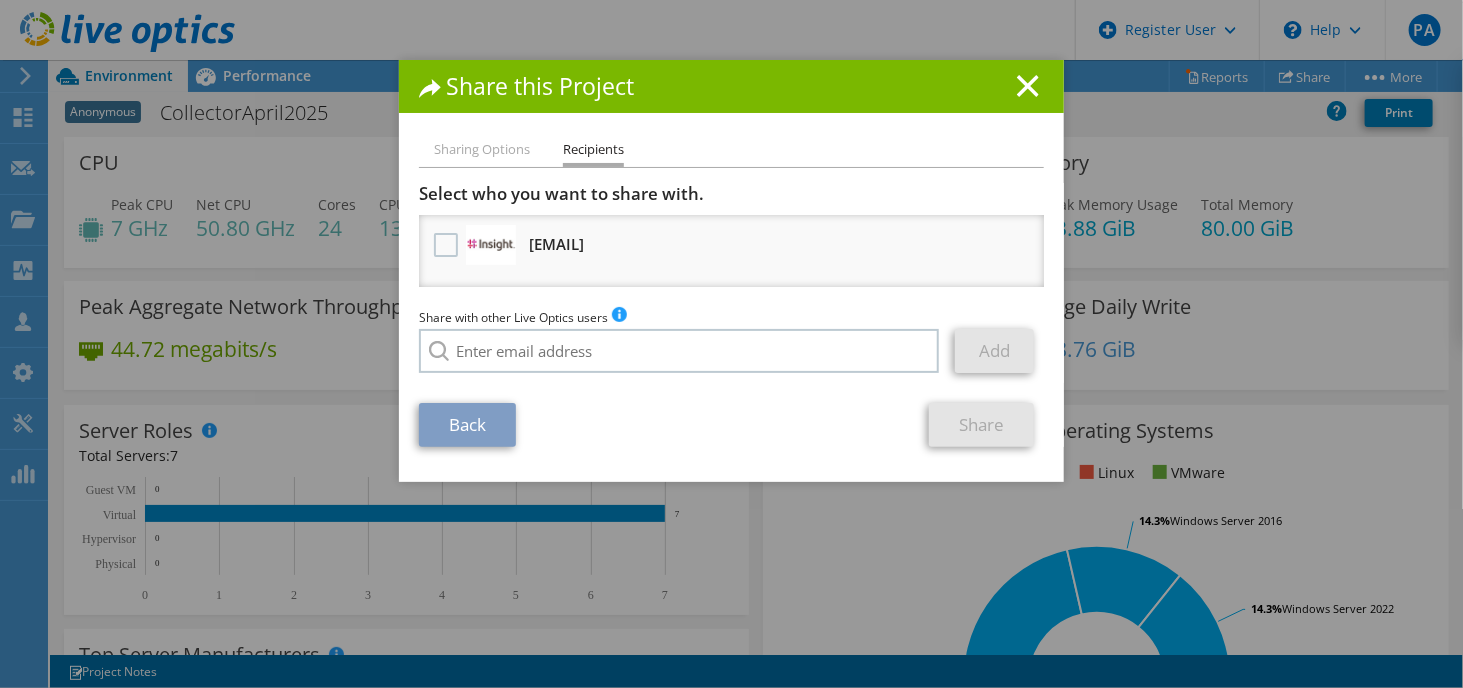 click on "Sharing Options" at bounding box center [482, 150] 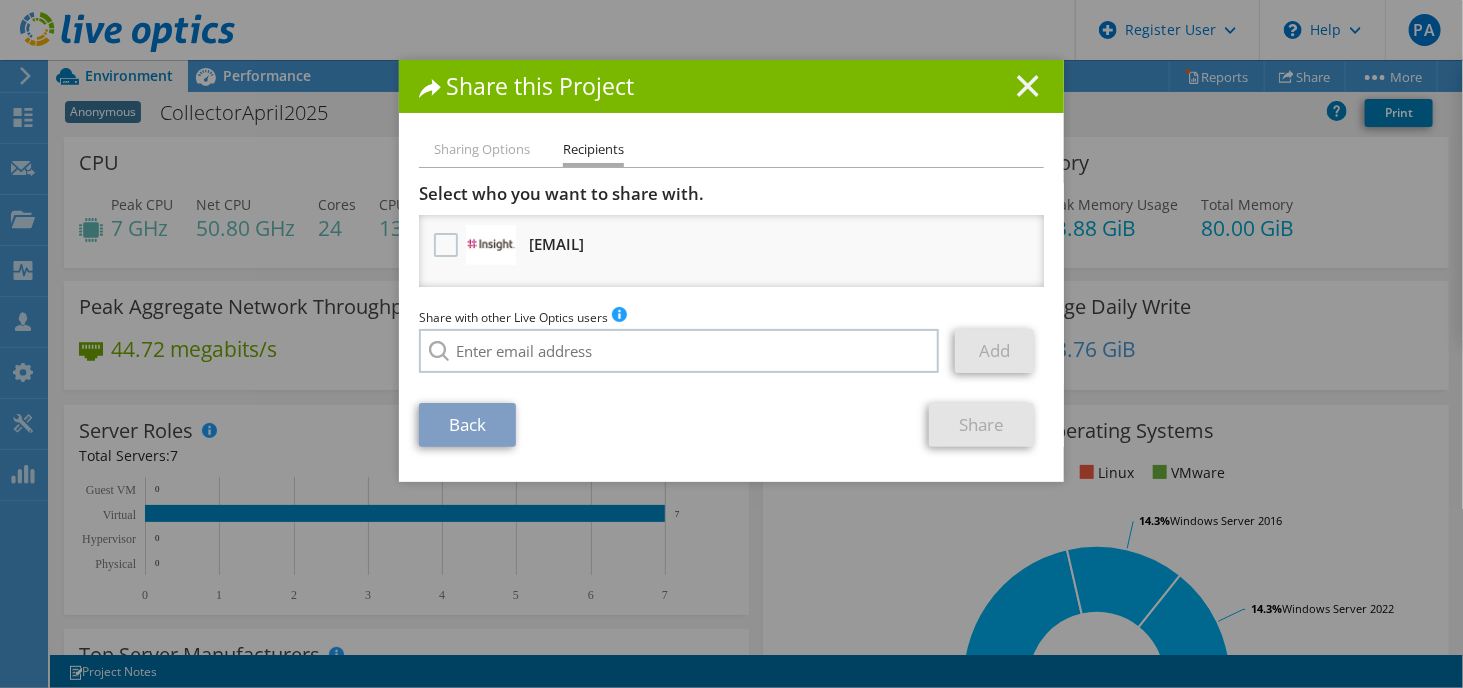 click 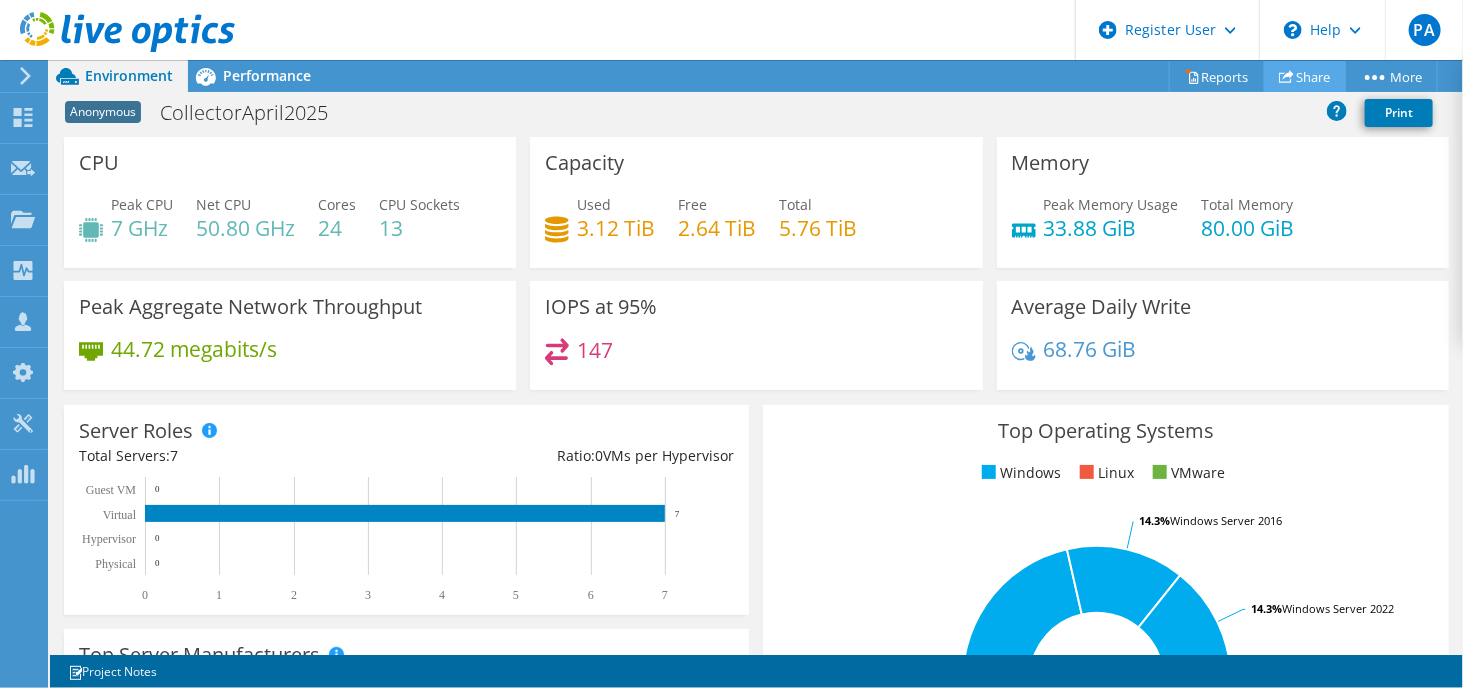 click on "Share" at bounding box center (1305, 76) 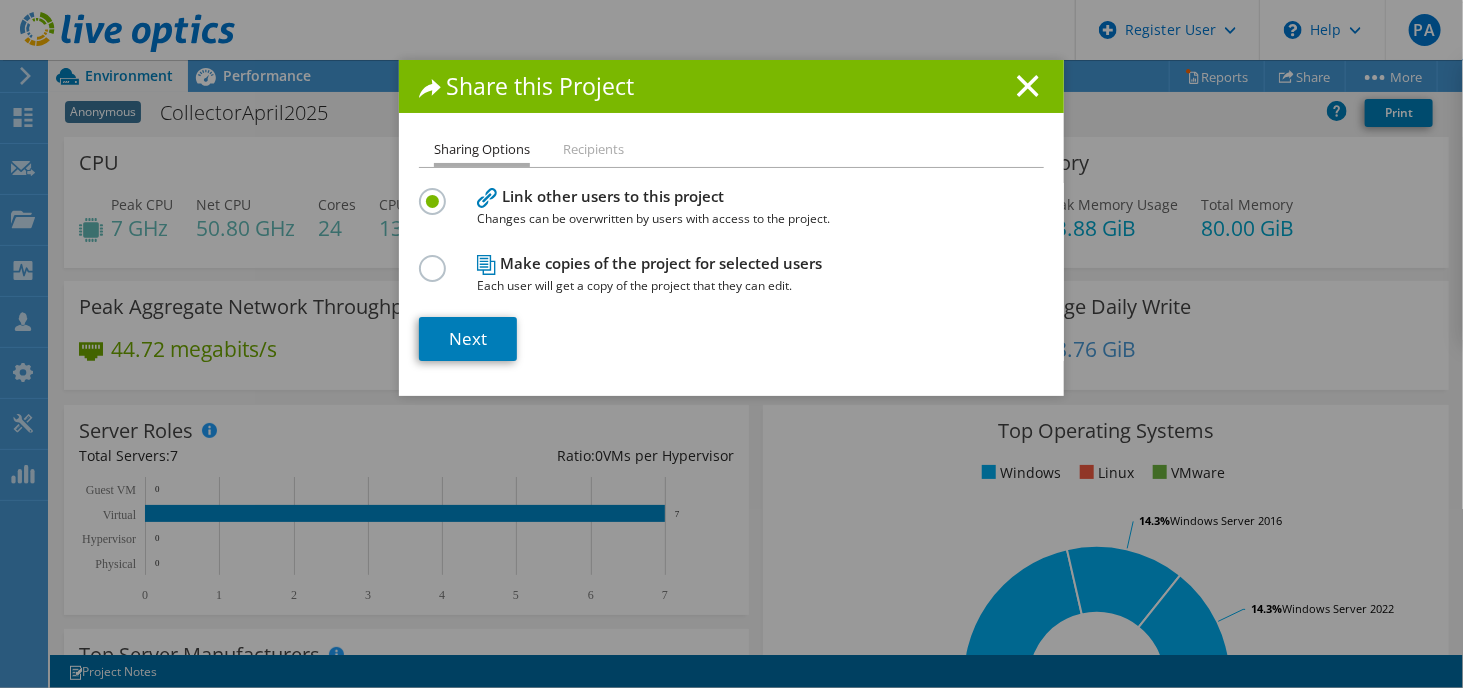 click 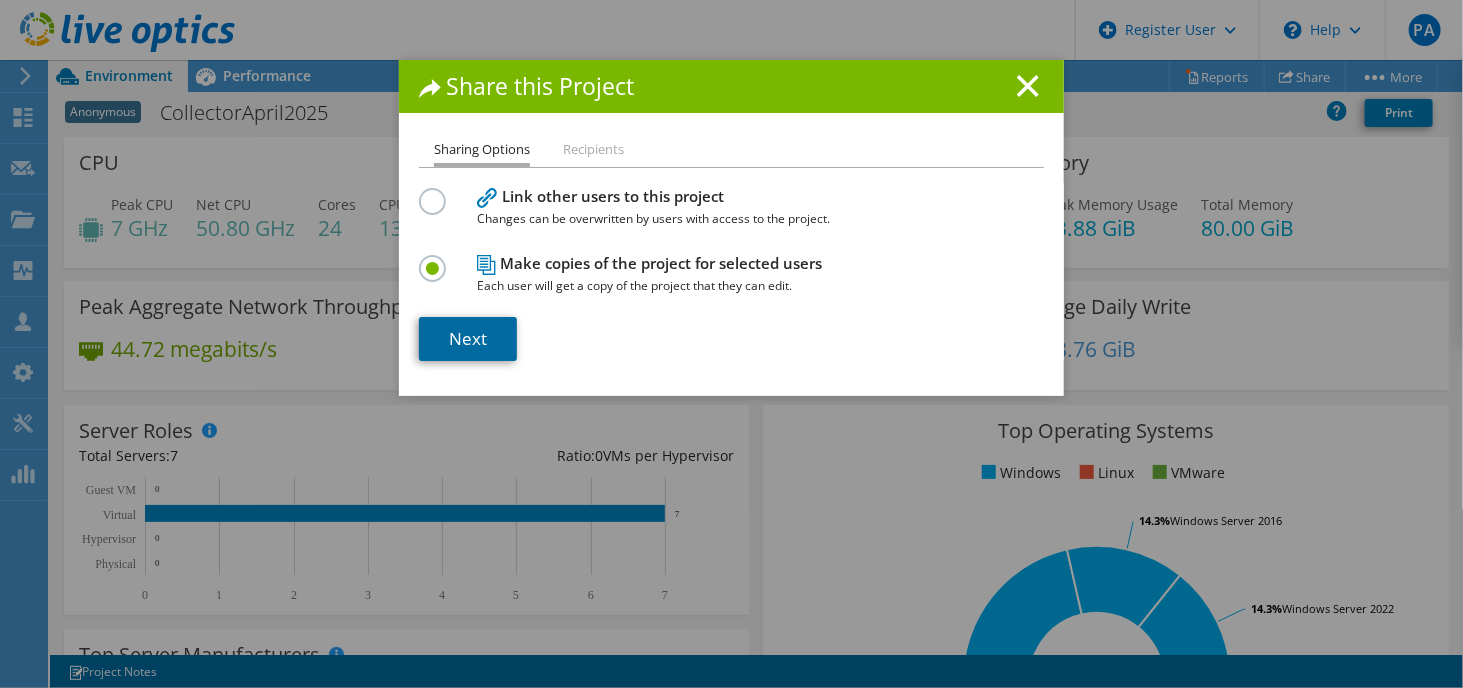 click on "Next" at bounding box center [468, 339] 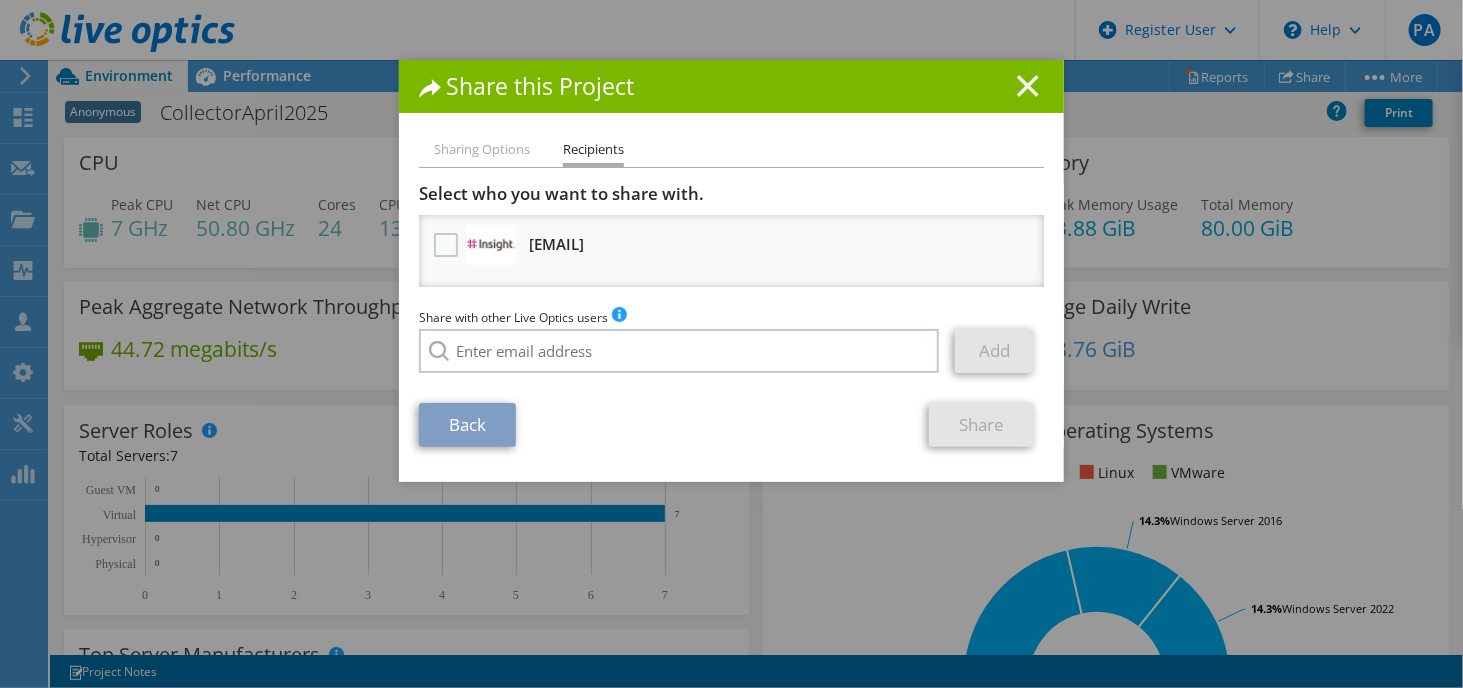 click 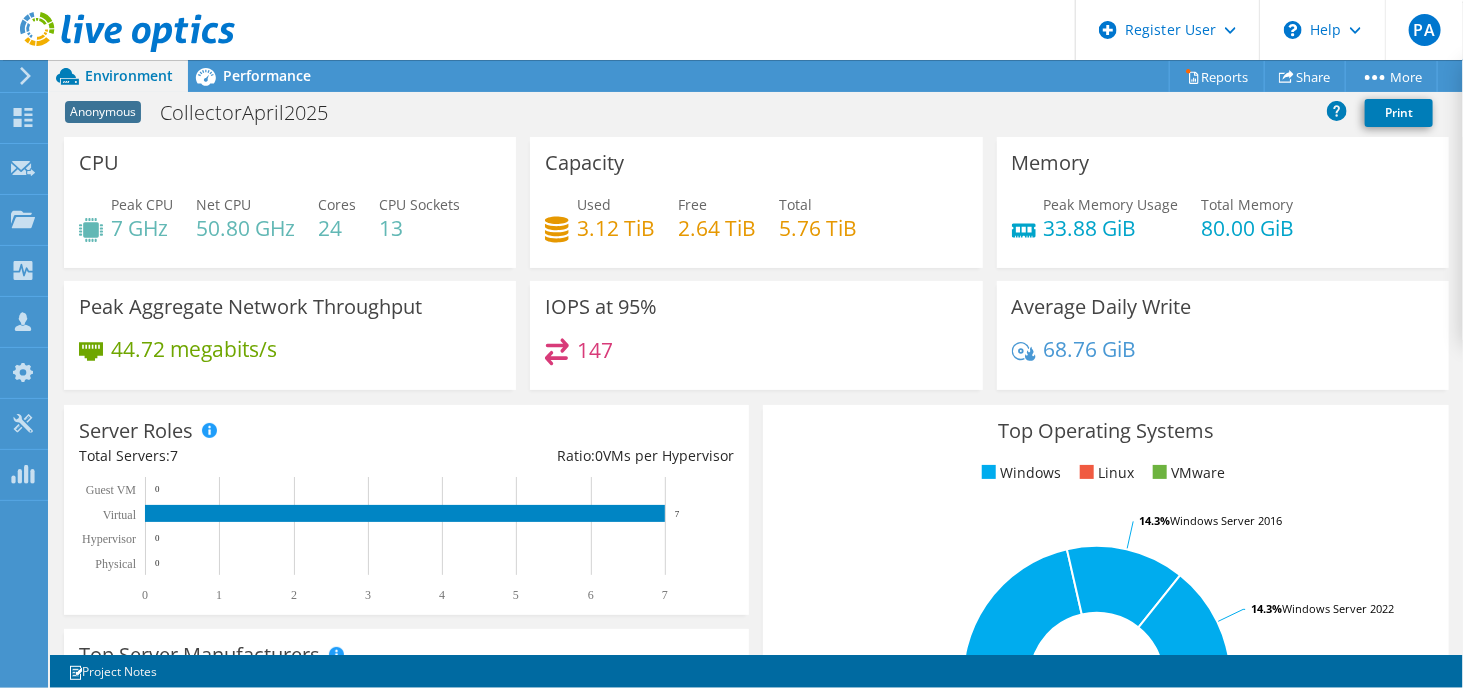 click on "Anonymous" at bounding box center [103, 112] 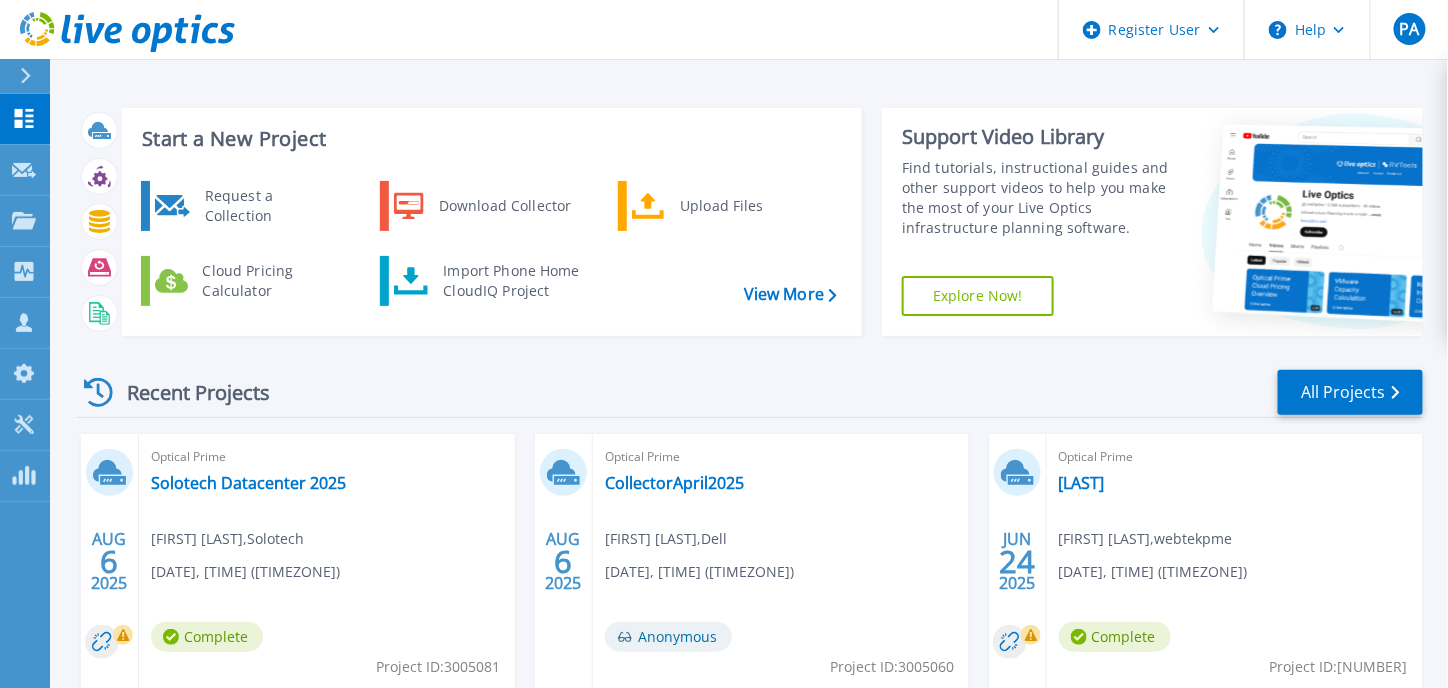 scroll, scrollTop: 100, scrollLeft: 0, axis: vertical 